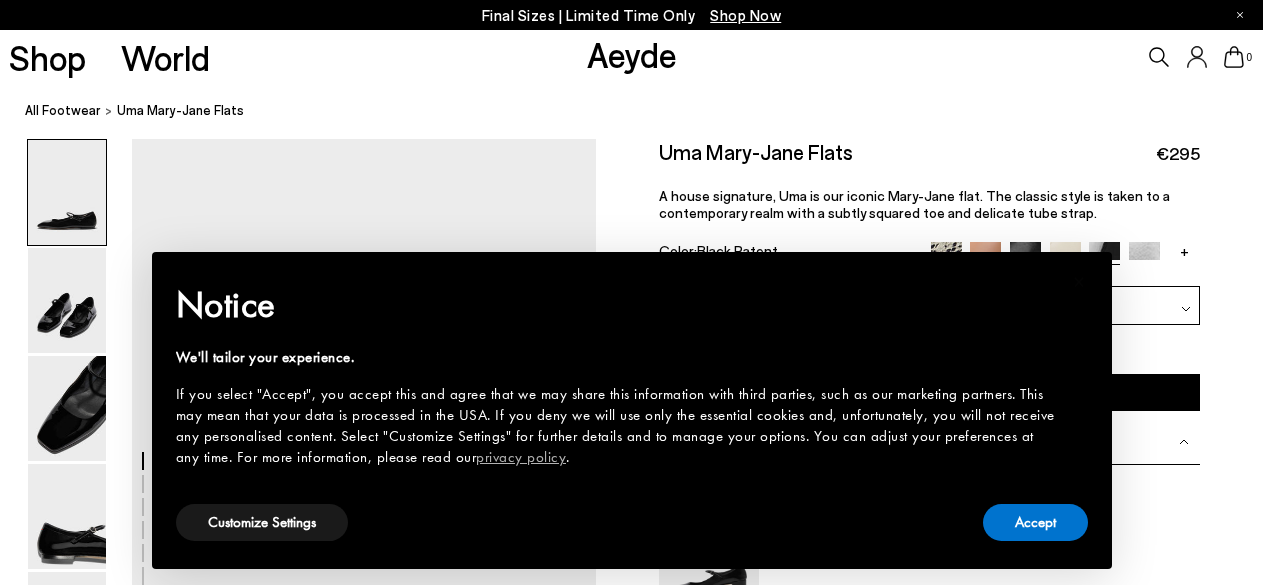 scroll, scrollTop: 0, scrollLeft: 0, axis: both 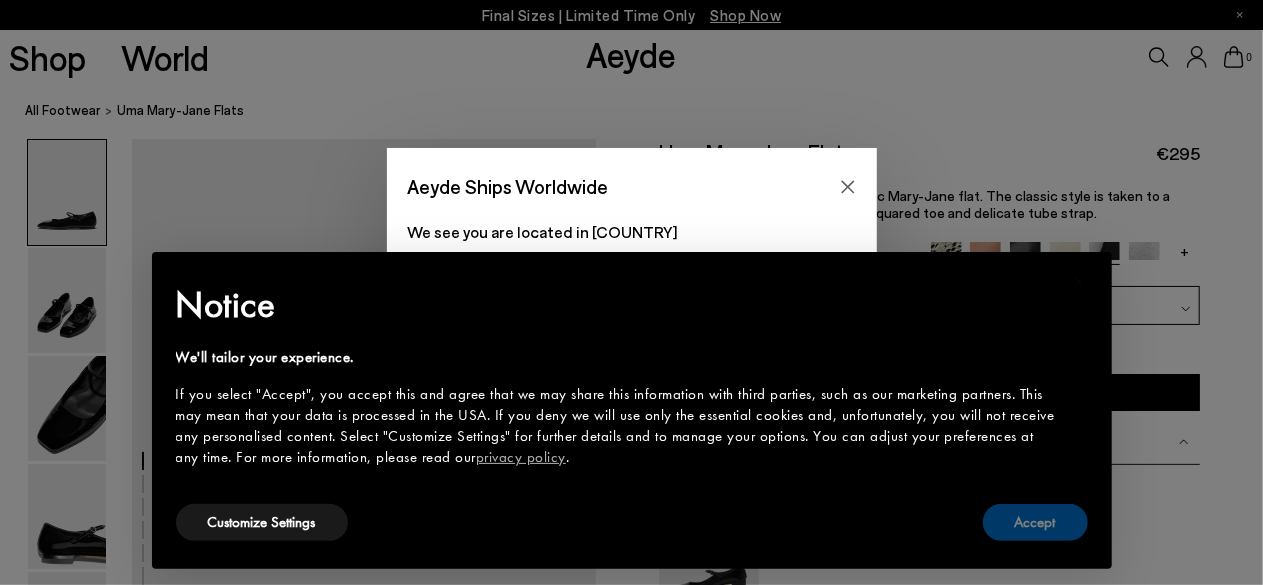 click on "Accept" at bounding box center (1035, 522) 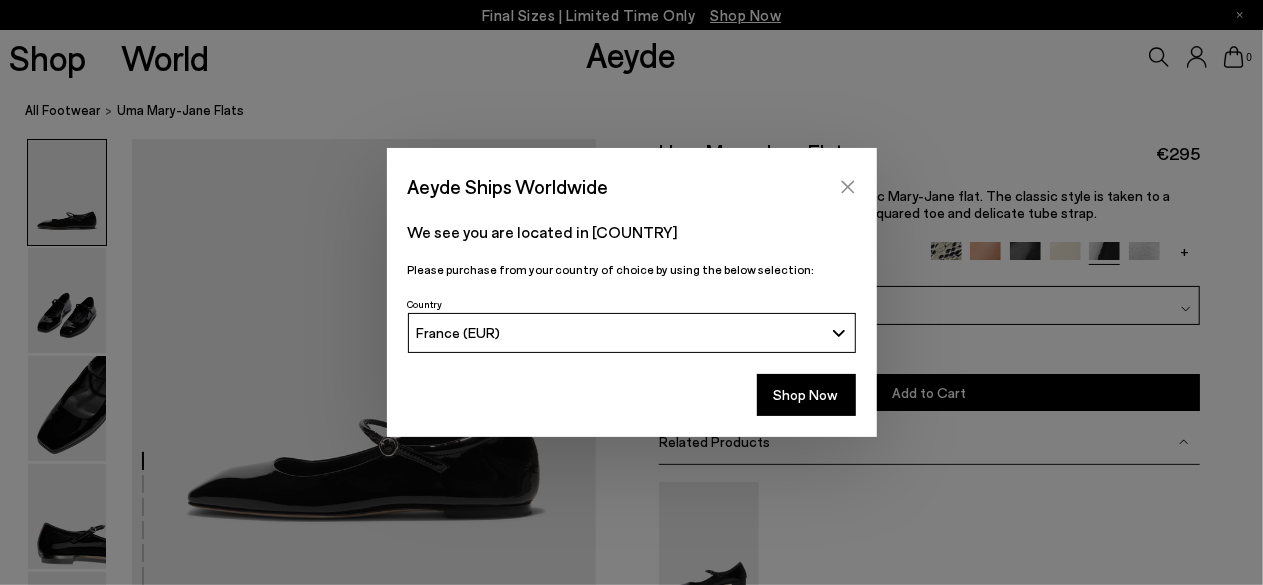 click at bounding box center [848, 187] 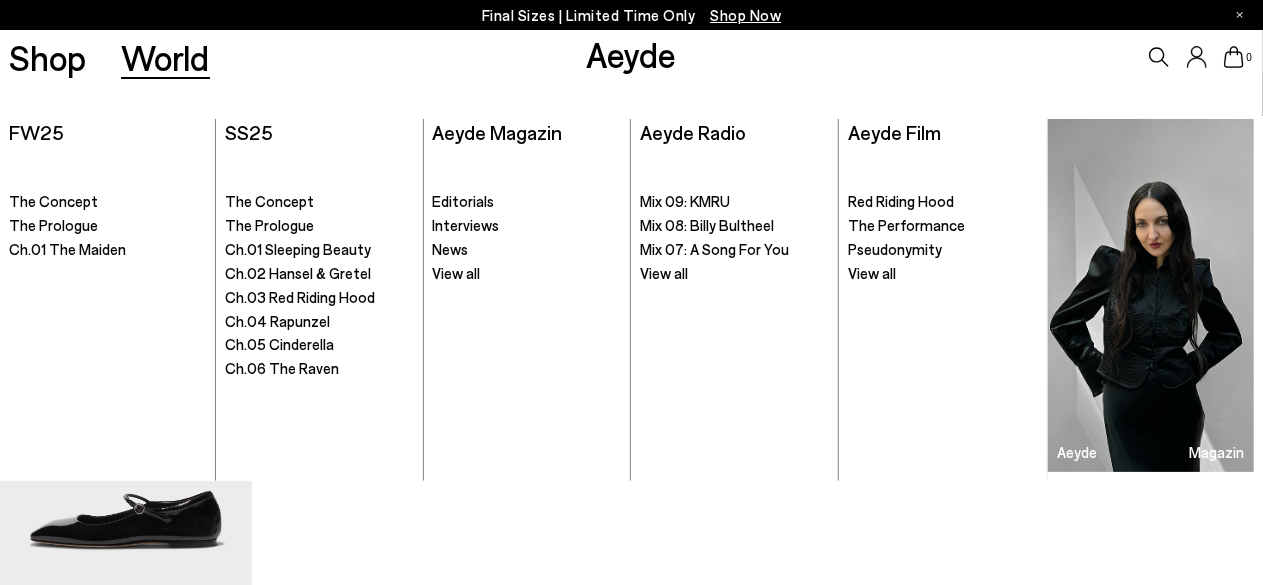 scroll, scrollTop: 4000, scrollLeft: 0, axis: vertical 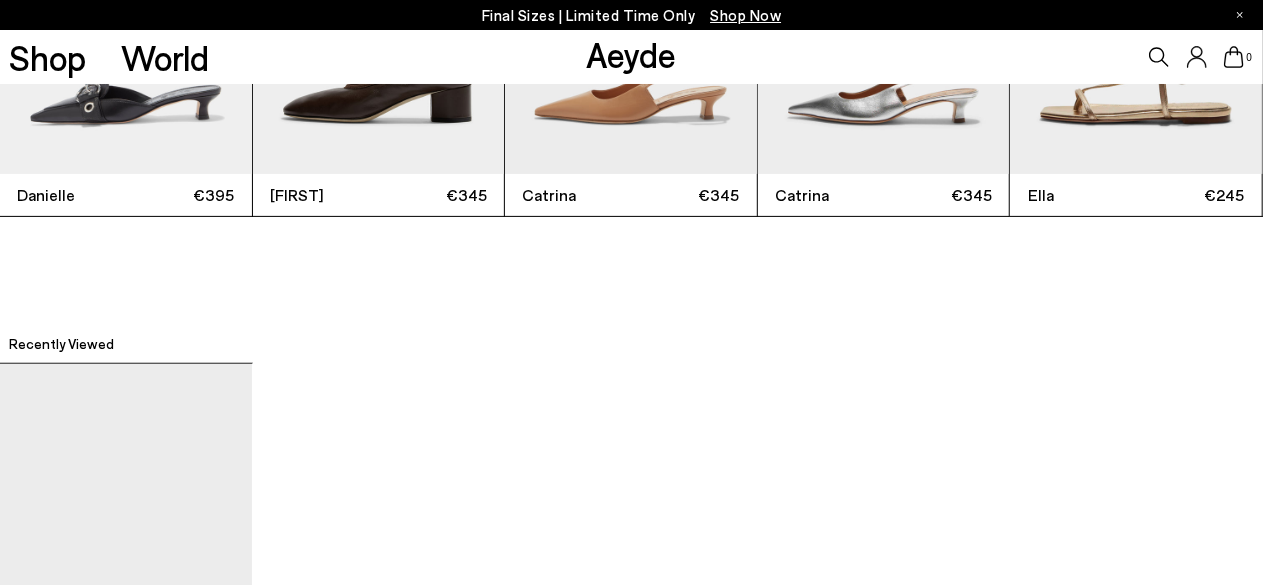 click on "Aeyde" at bounding box center (632, 54) 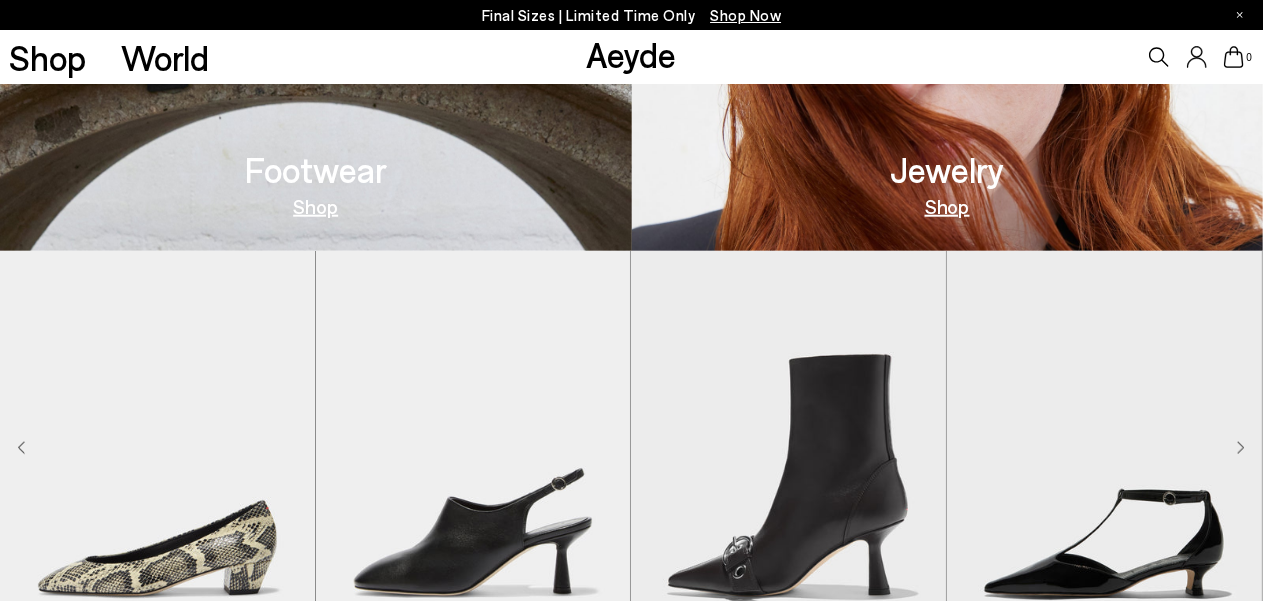 scroll, scrollTop: 916, scrollLeft: 0, axis: vertical 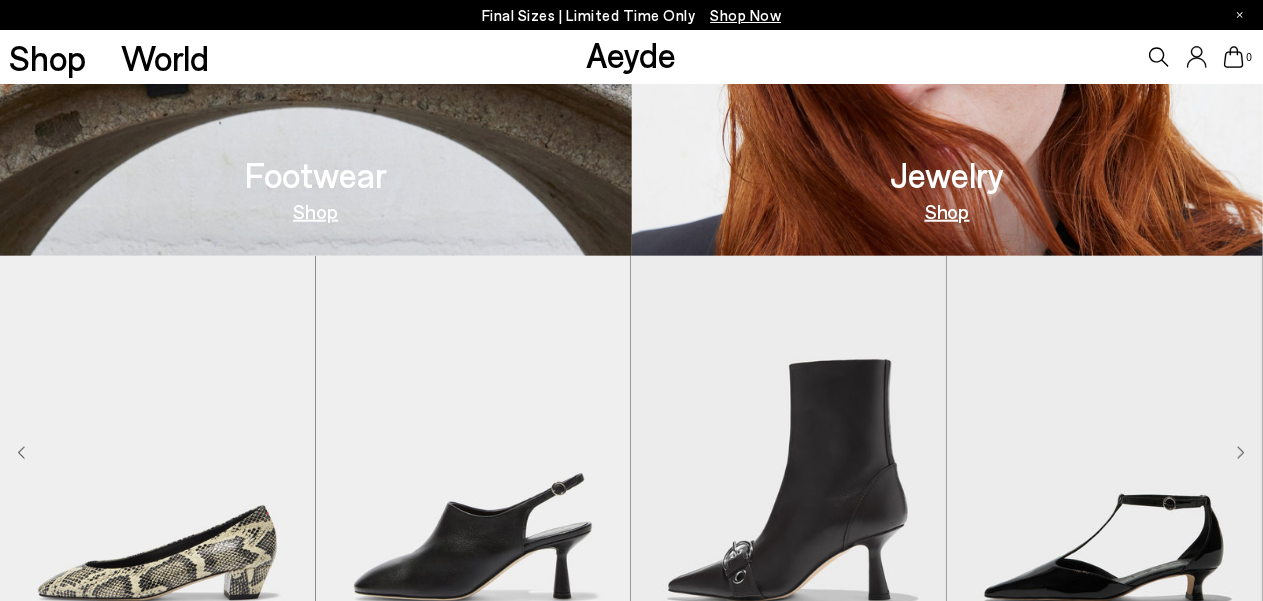 click at bounding box center (1104, 454) 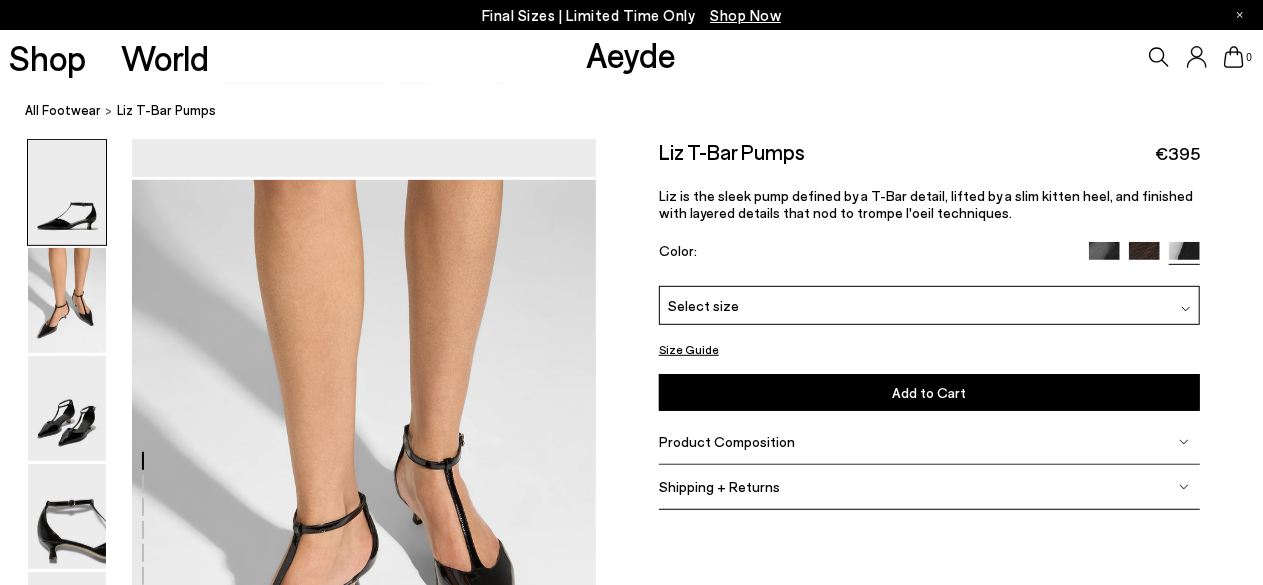 scroll, scrollTop: 400, scrollLeft: 0, axis: vertical 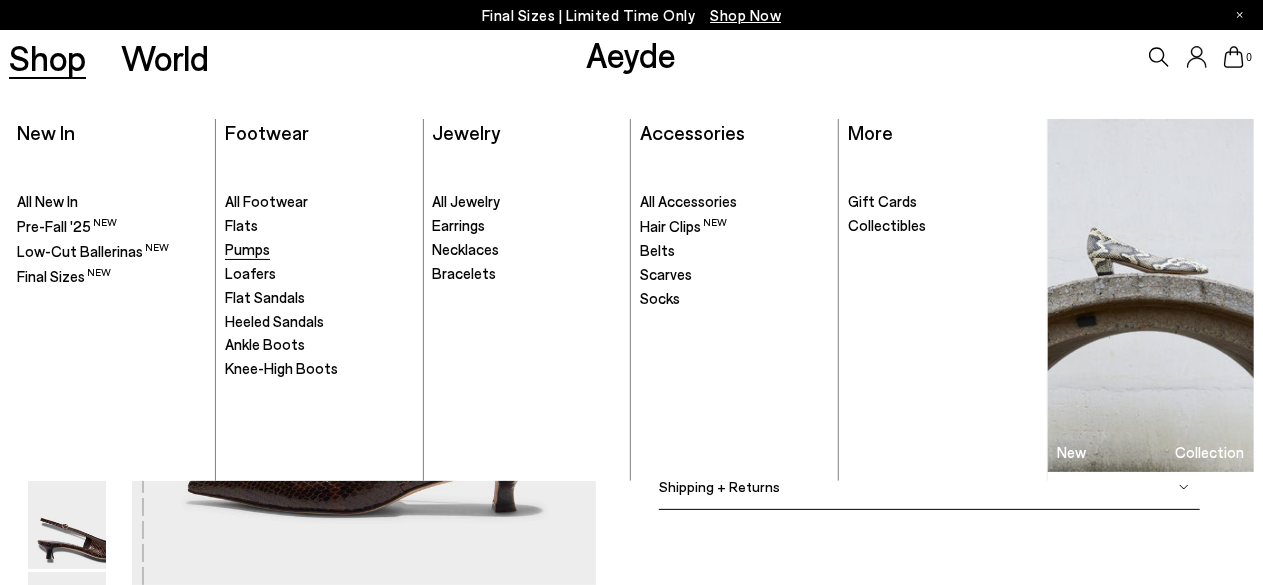 click on "Pumps" at bounding box center (247, 249) 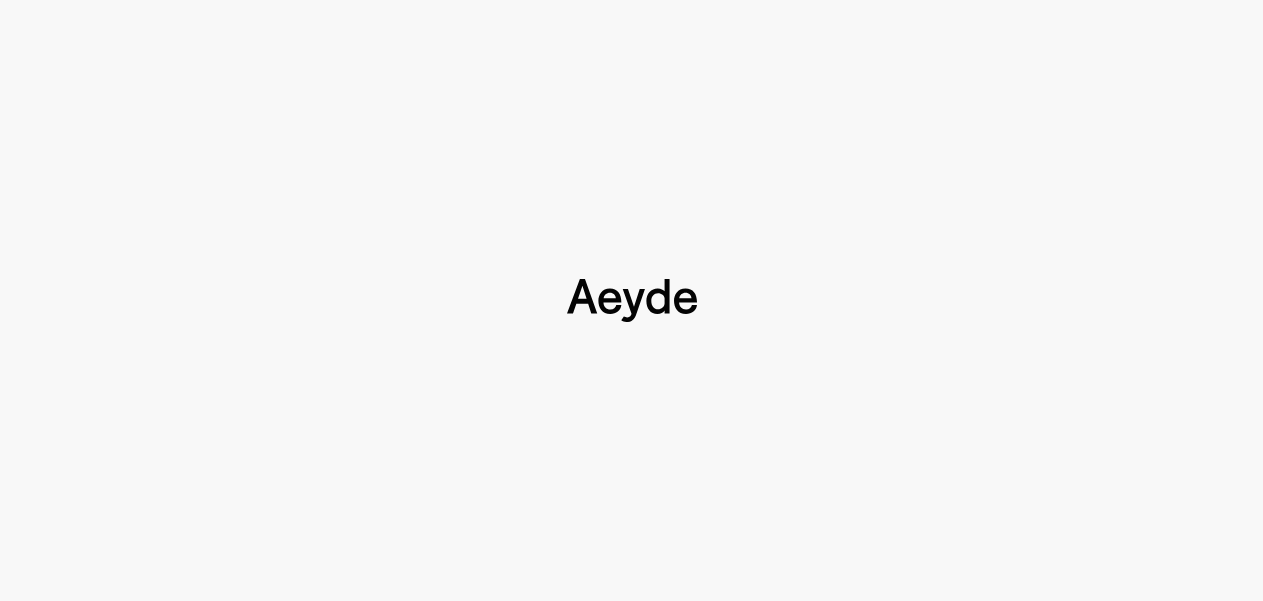 scroll, scrollTop: 0, scrollLeft: 0, axis: both 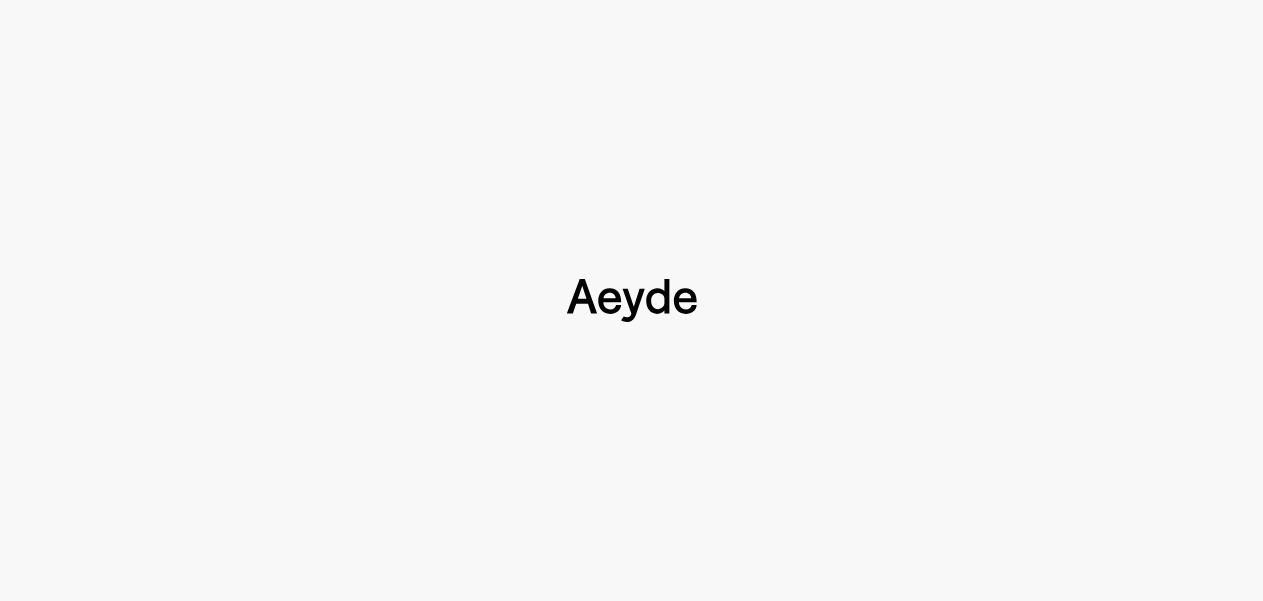 type 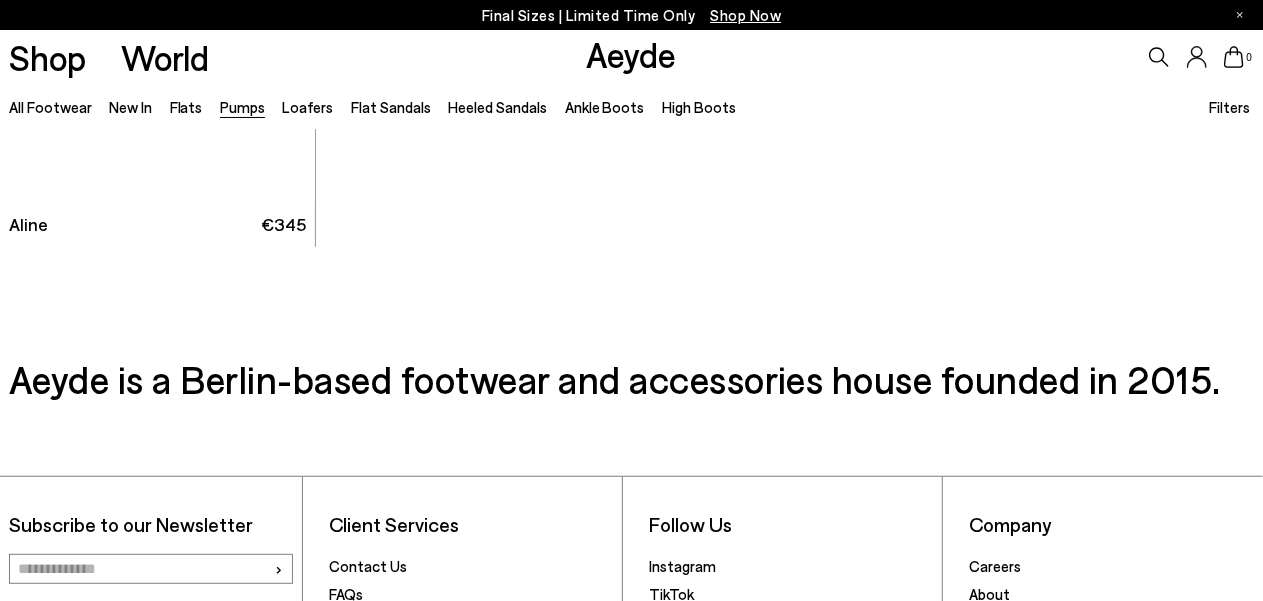 scroll, scrollTop: 8068, scrollLeft: 0, axis: vertical 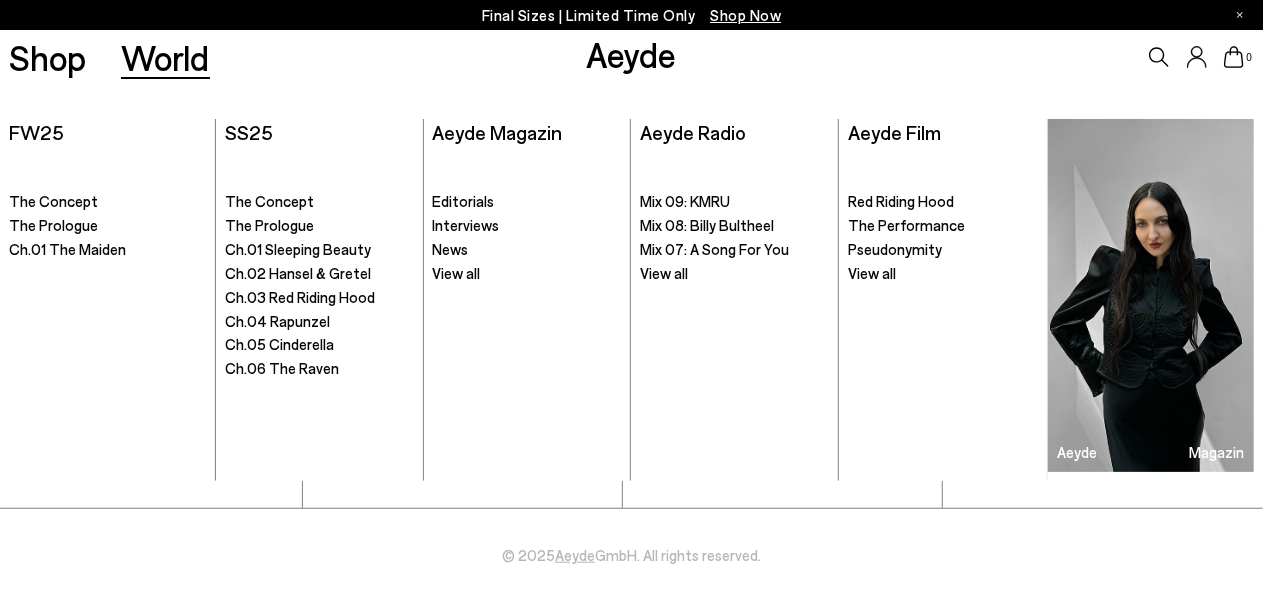click at bounding box center [1151, 295] 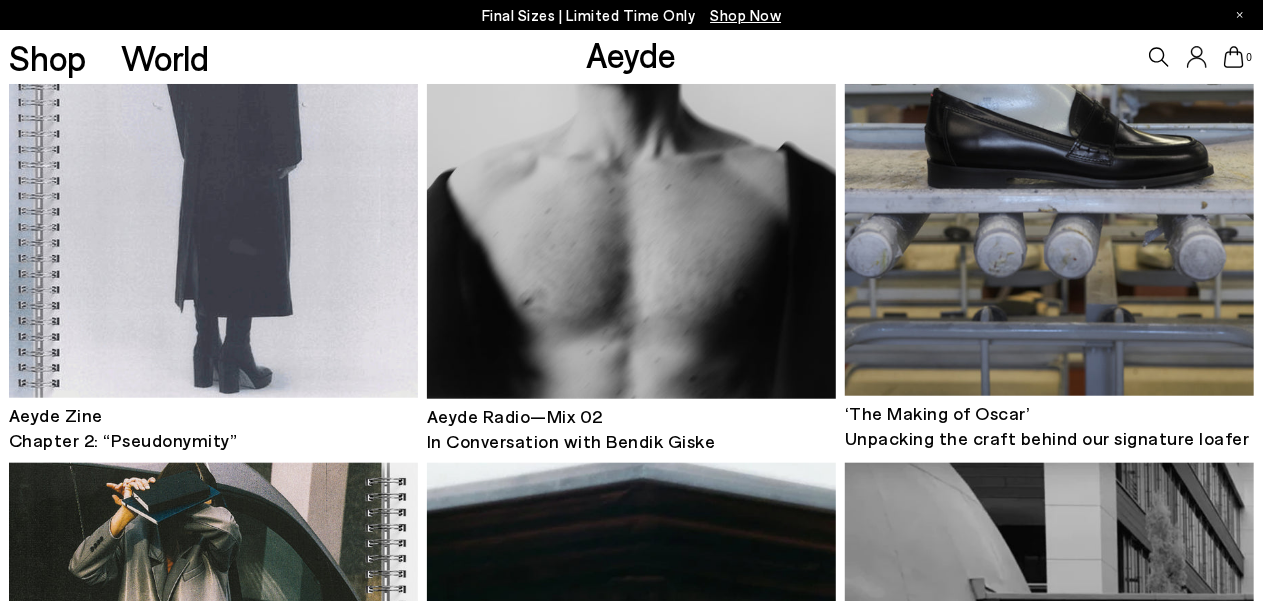scroll, scrollTop: 8600, scrollLeft: 0, axis: vertical 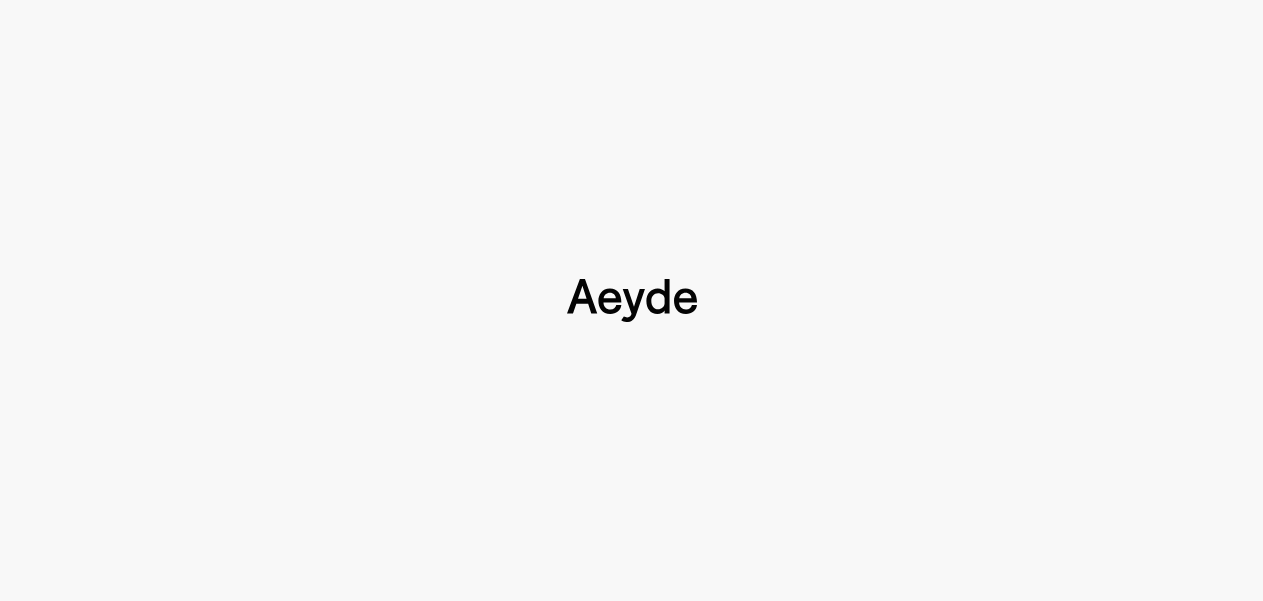 type 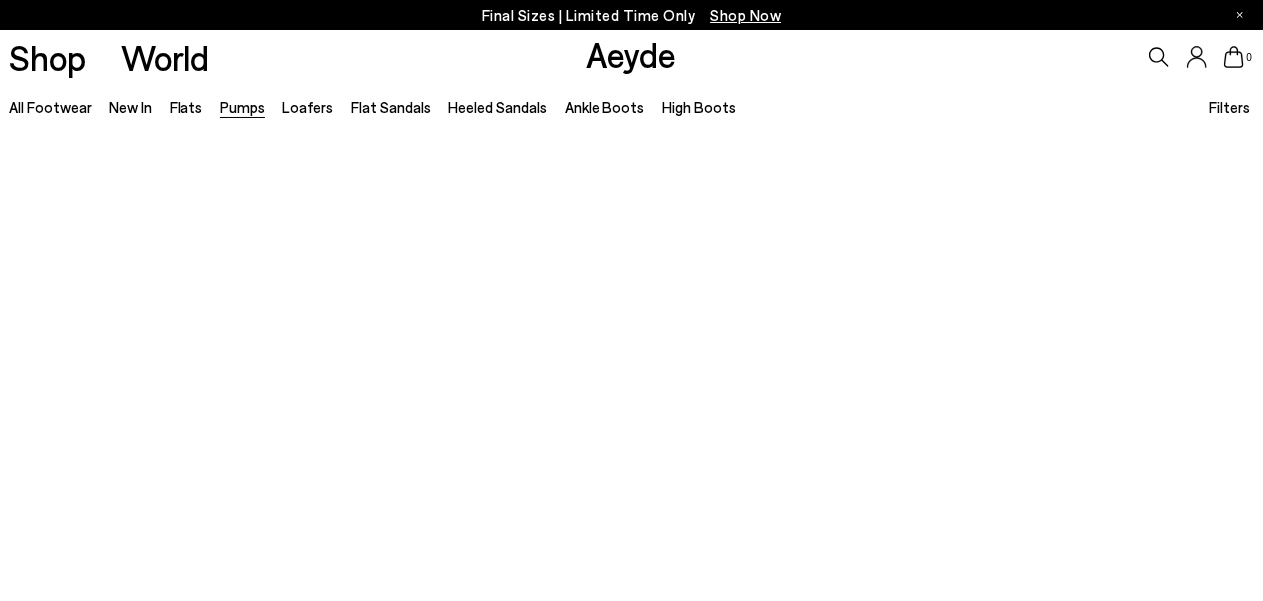 scroll, scrollTop: 2777, scrollLeft: 0, axis: vertical 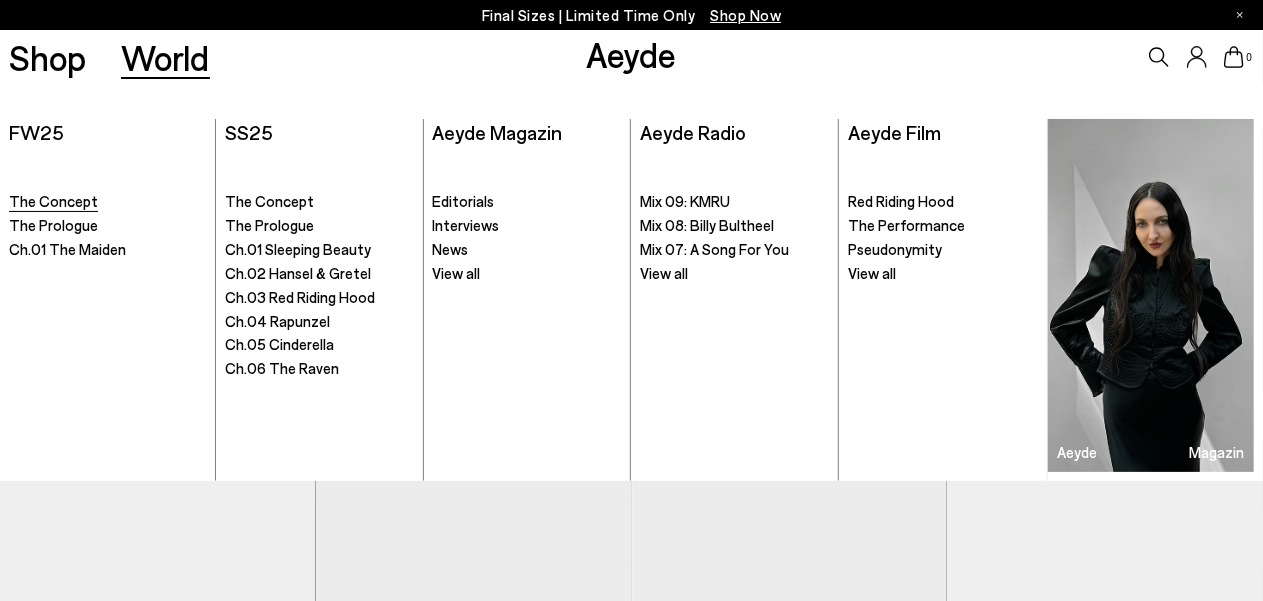 click on "The Concept" at bounding box center [53, 201] 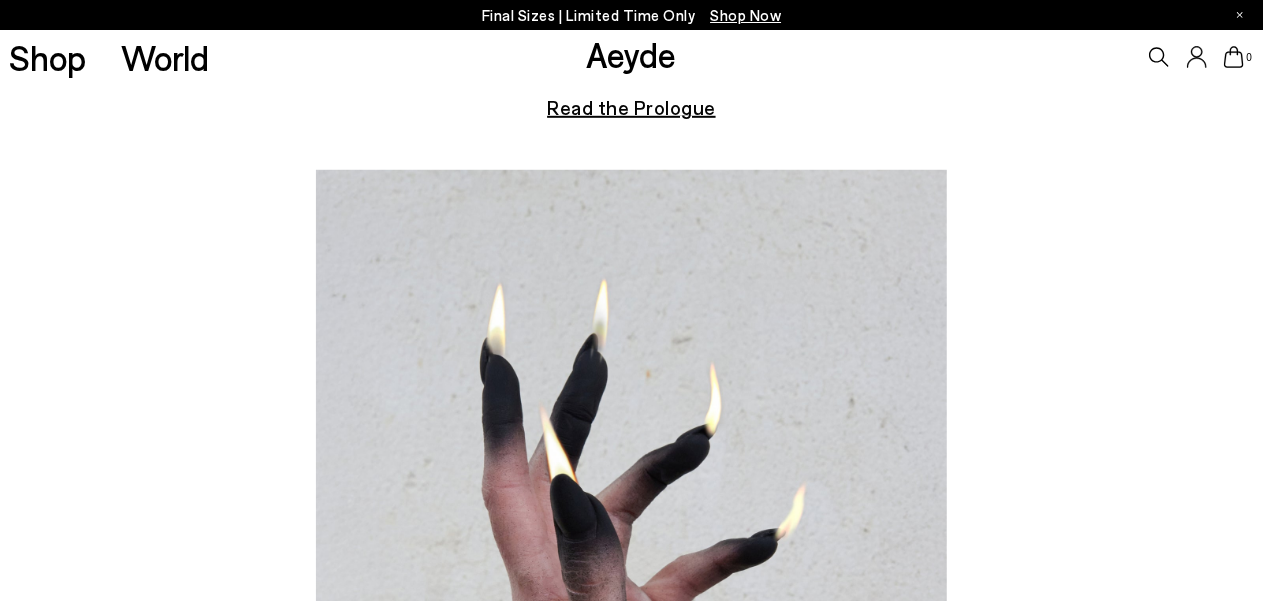 scroll, scrollTop: 576, scrollLeft: 0, axis: vertical 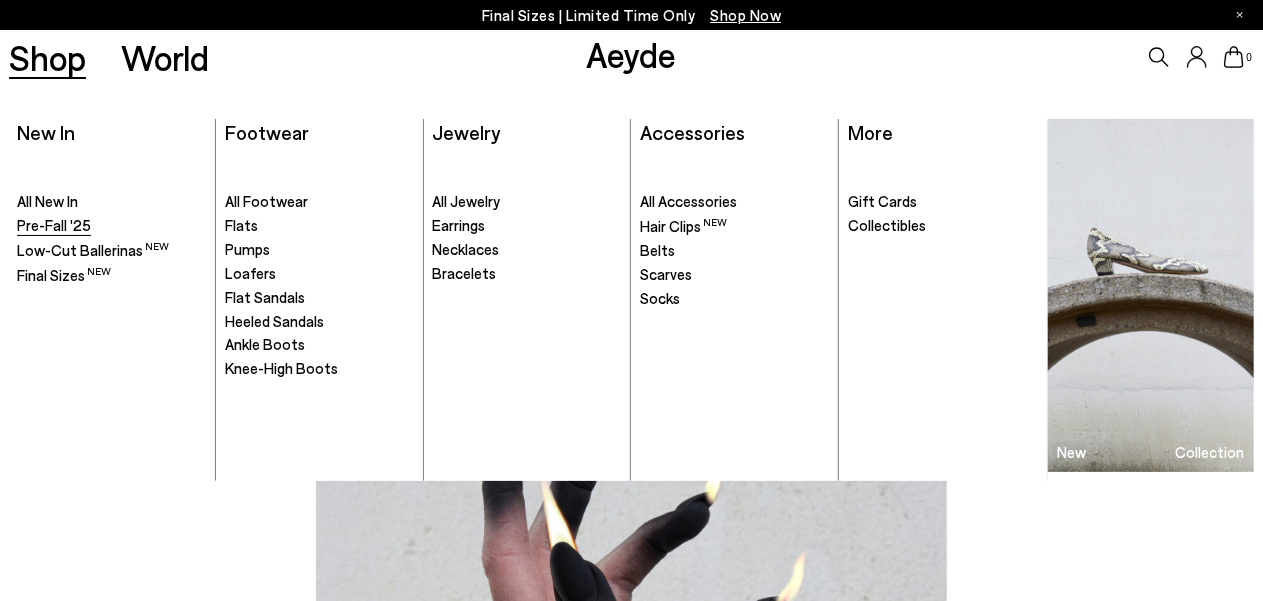 click on "Pre-Fall '25" at bounding box center [54, 225] 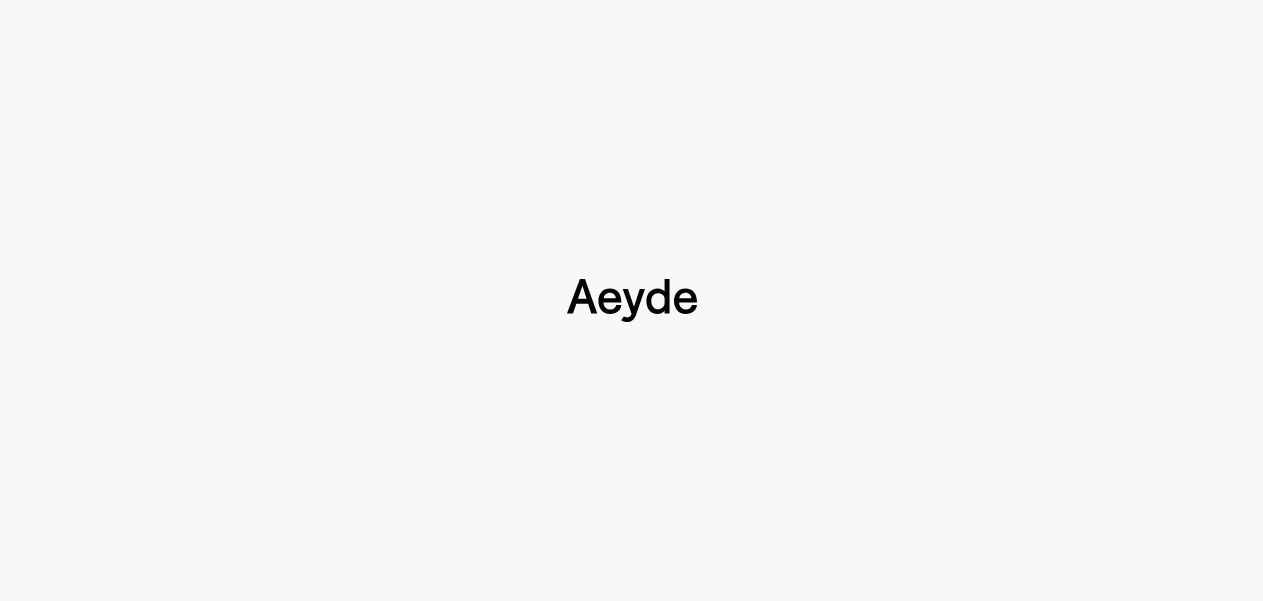 scroll, scrollTop: 0, scrollLeft: 0, axis: both 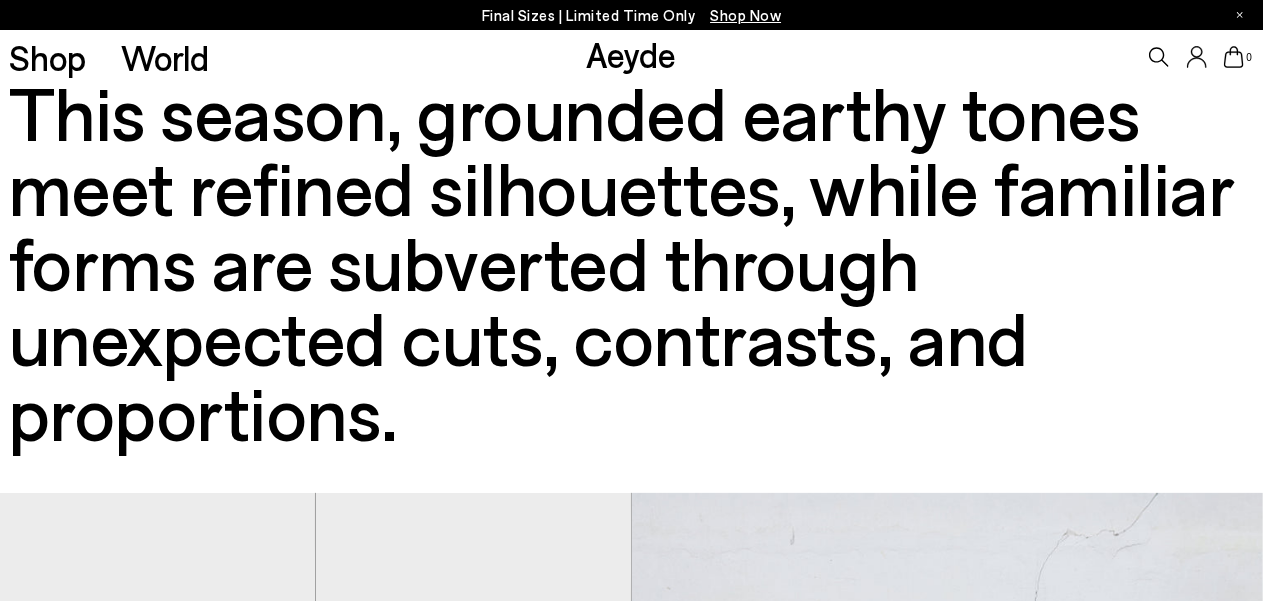 type 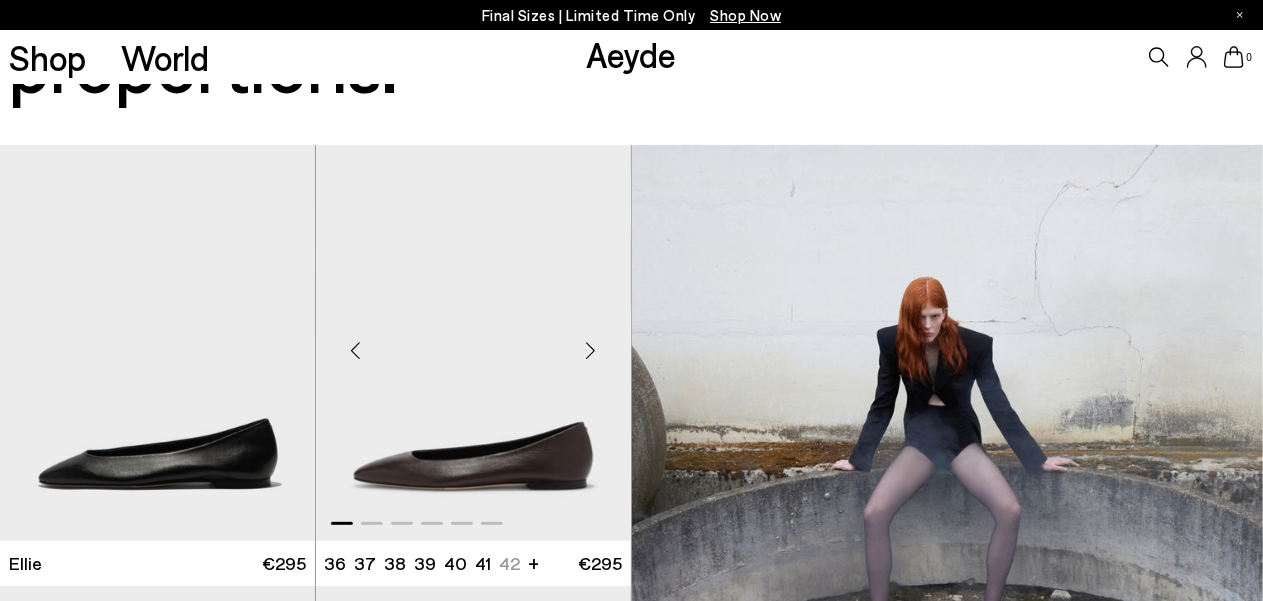 scroll, scrollTop: 580, scrollLeft: 0, axis: vertical 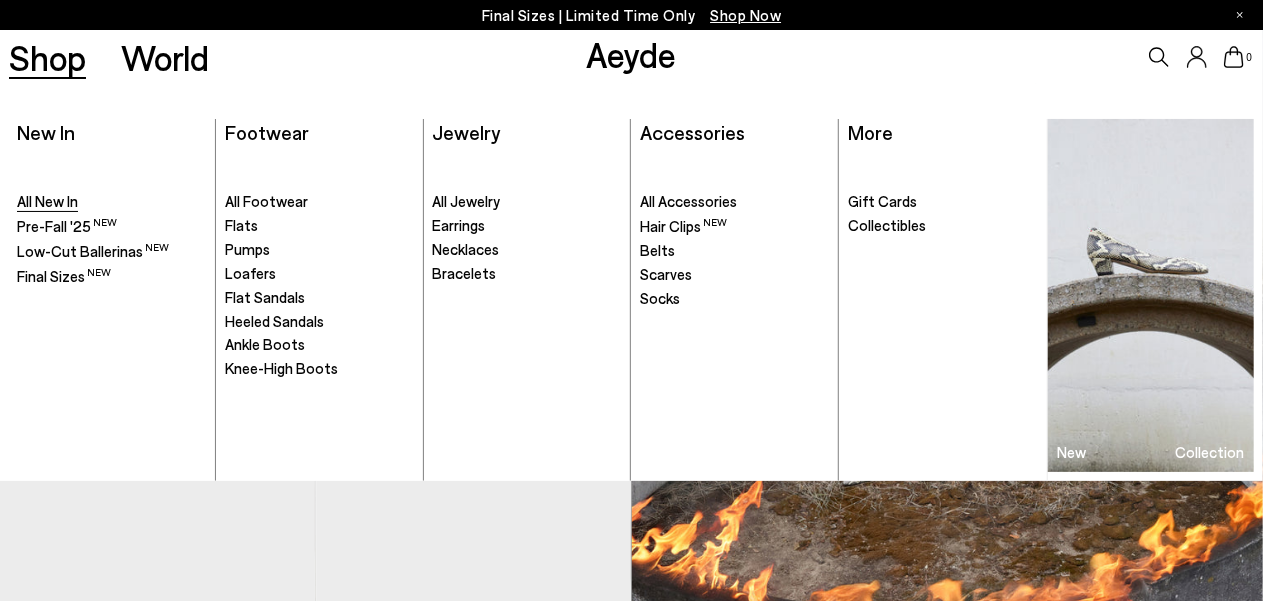 click on "All New In" at bounding box center (47, 201) 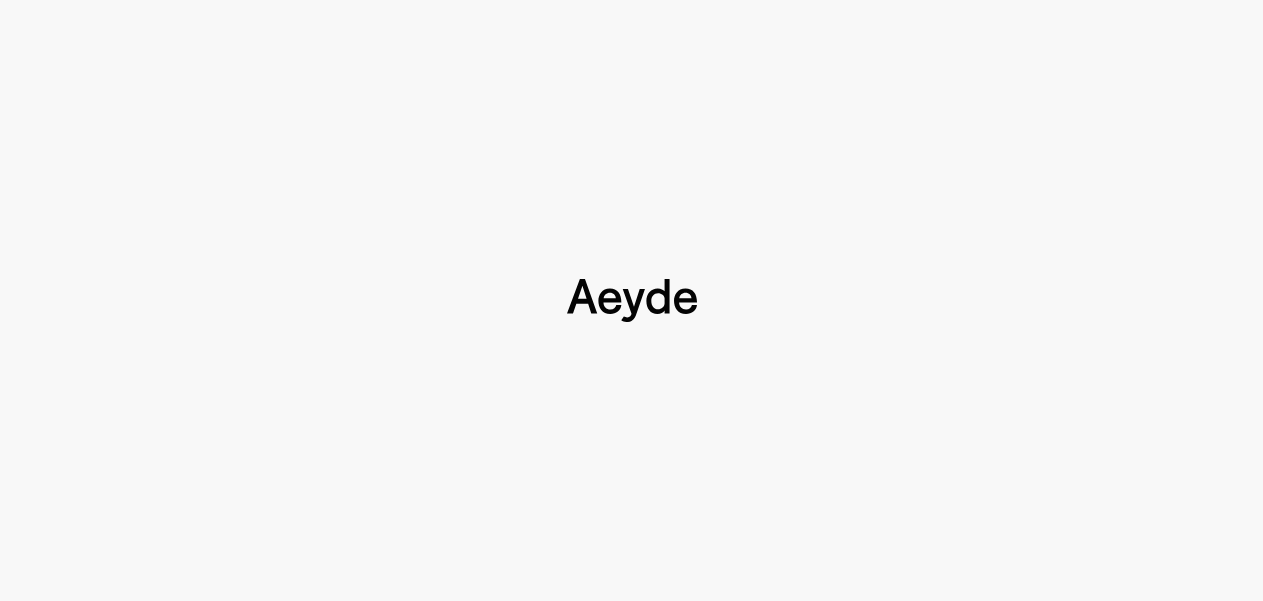 scroll, scrollTop: 0, scrollLeft: 0, axis: both 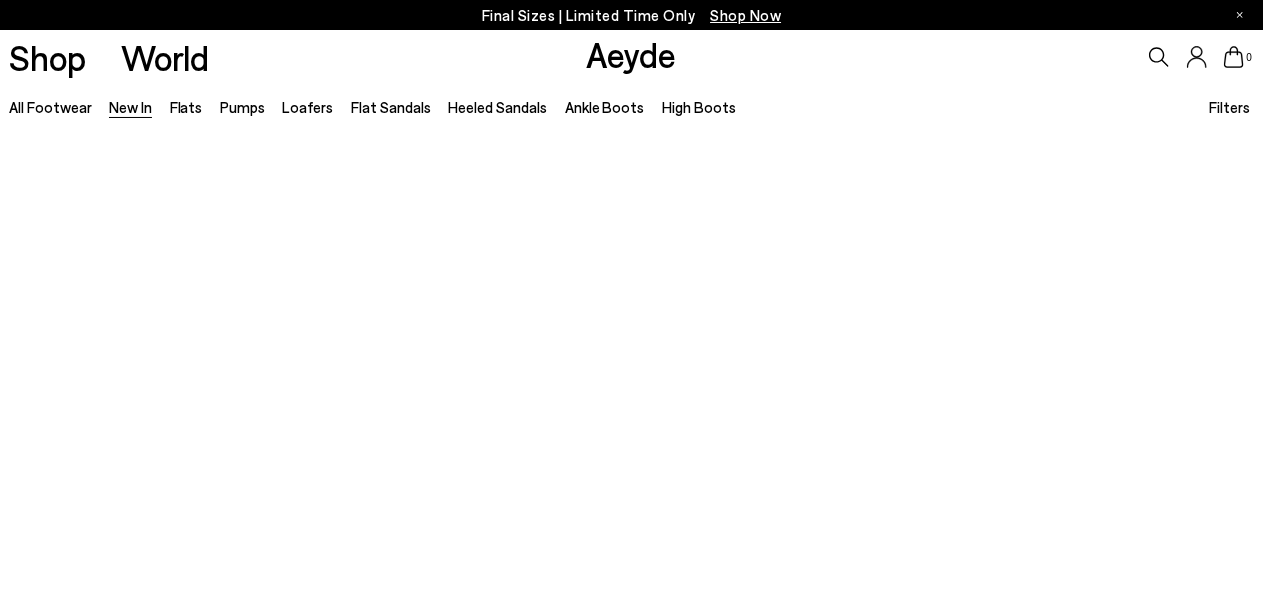 type 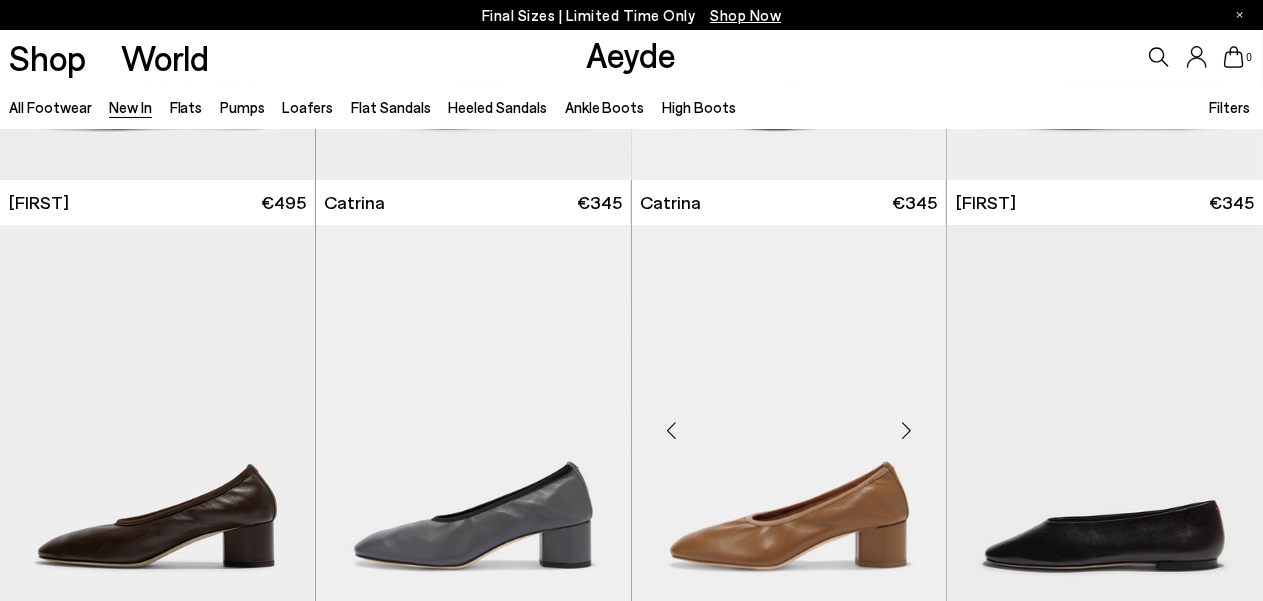 scroll, scrollTop: 8068, scrollLeft: 0, axis: vertical 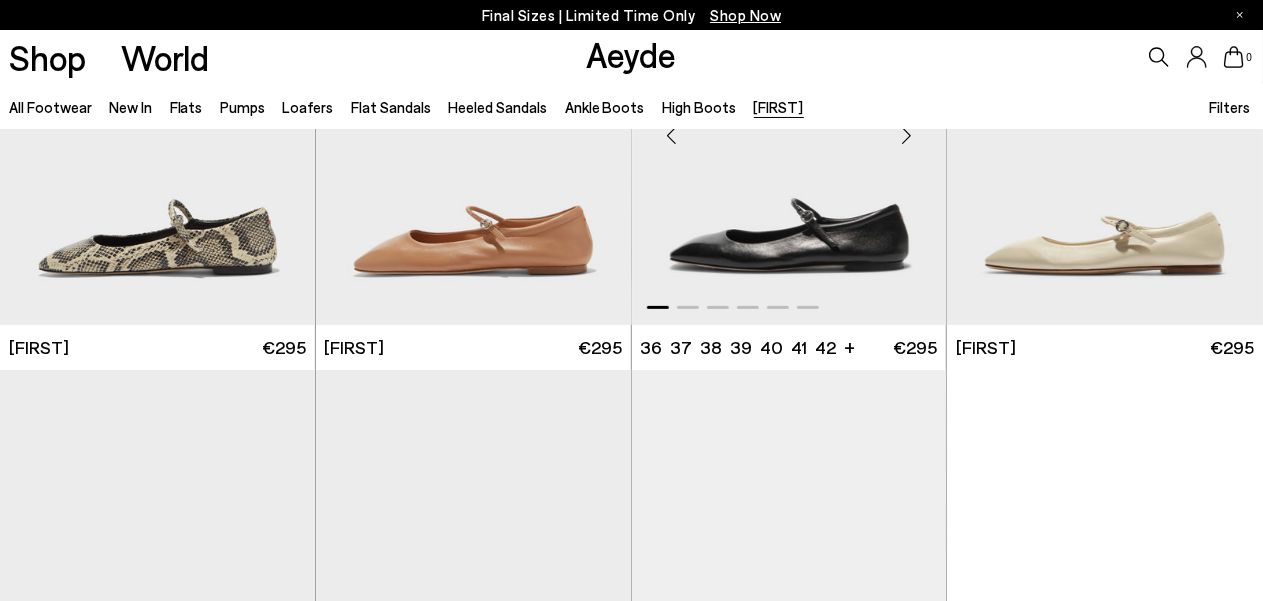 click at bounding box center (789, 127) 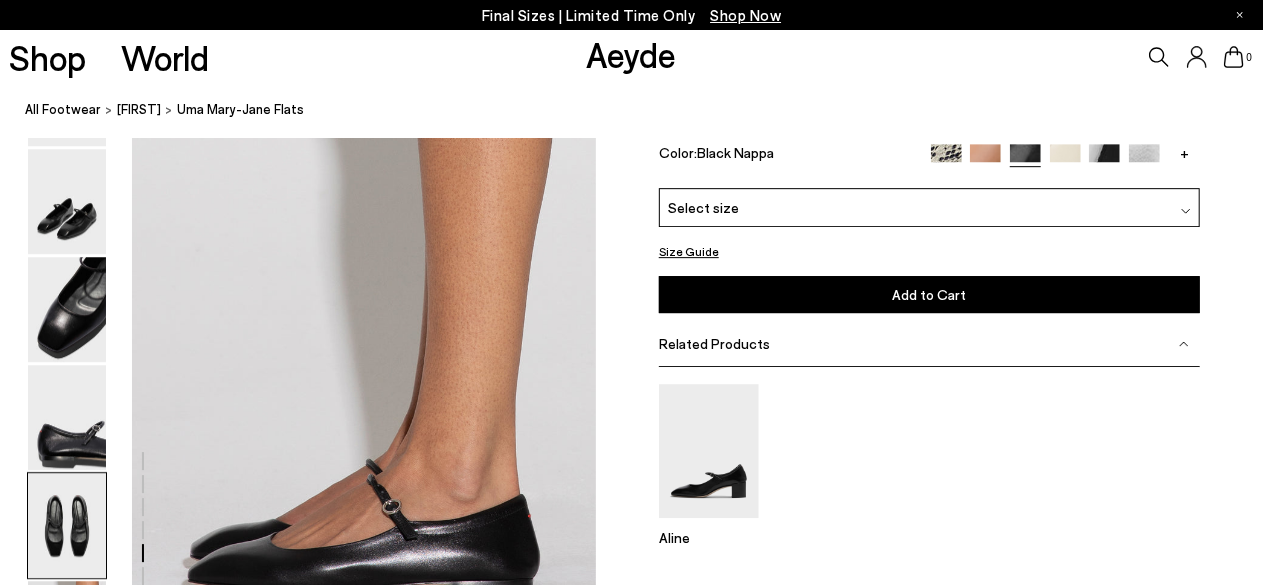 scroll, scrollTop: 3200, scrollLeft: 0, axis: vertical 